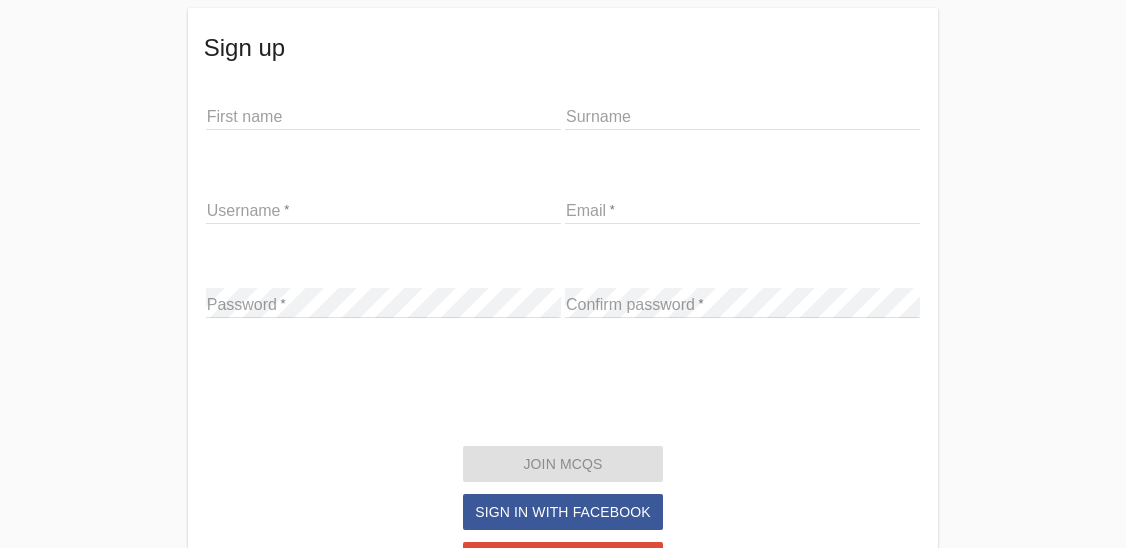 scroll, scrollTop: 0, scrollLeft: 0, axis: both 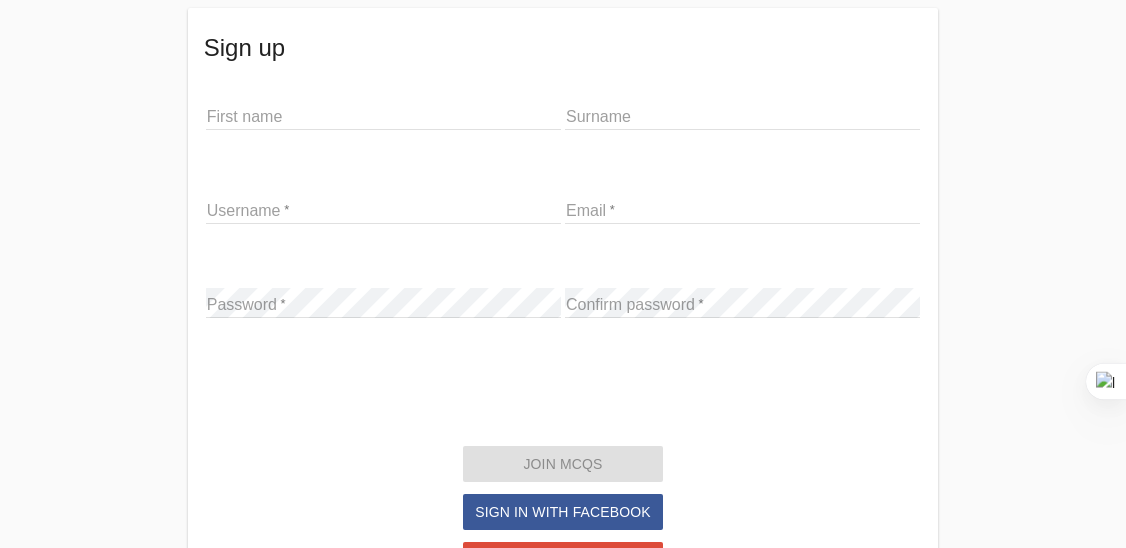 click at bounding box center [383, 115] 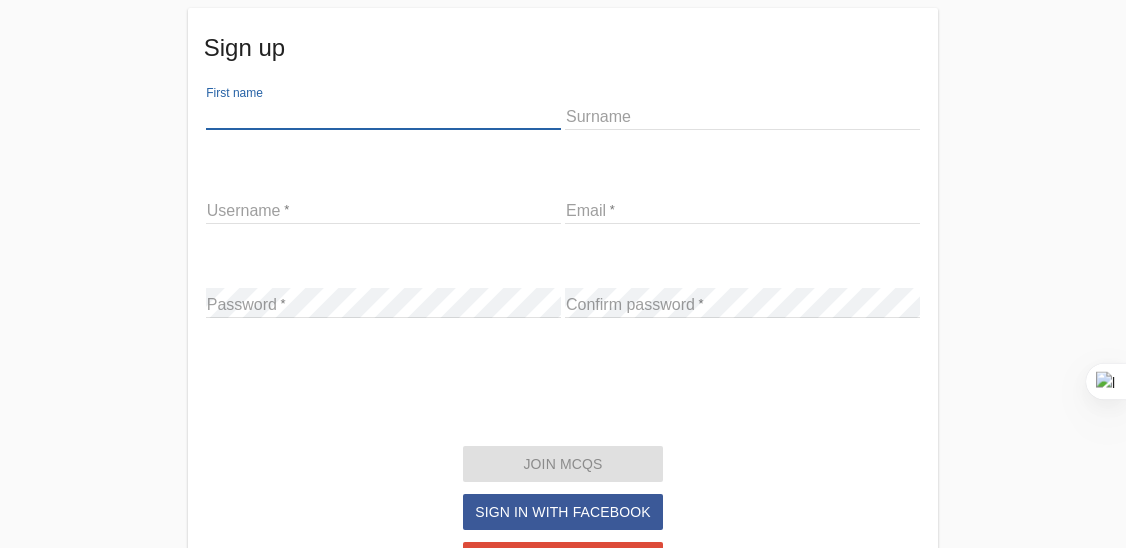 type on "Fatima" 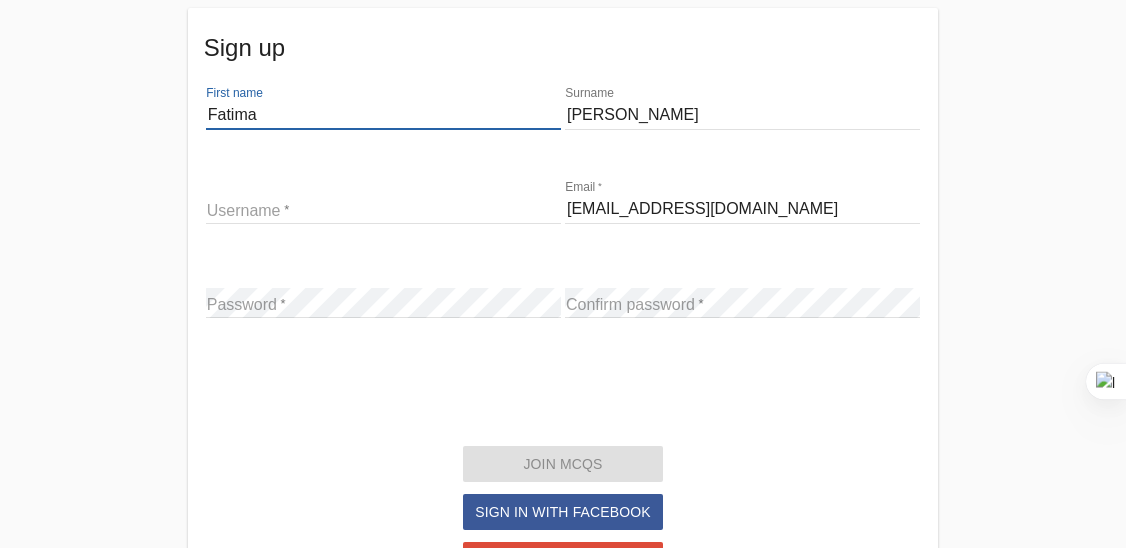 click on "[EMAIL_ADDRESS][DOMAIN_NAME]" at bounding box center (742, 209) 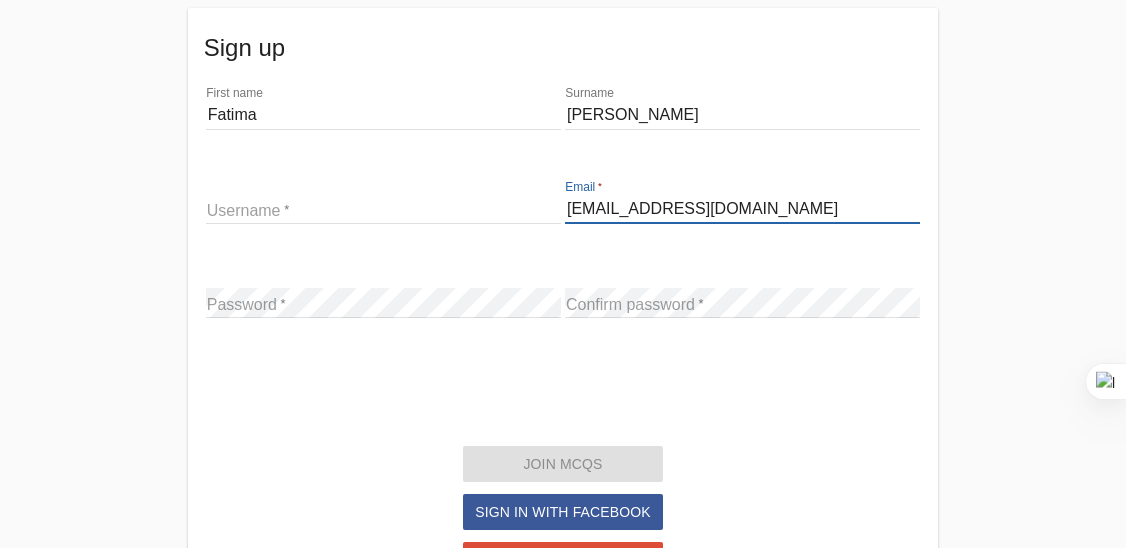 type on "[EMAIL_ADDRESS][DOMAIN_NAME]" 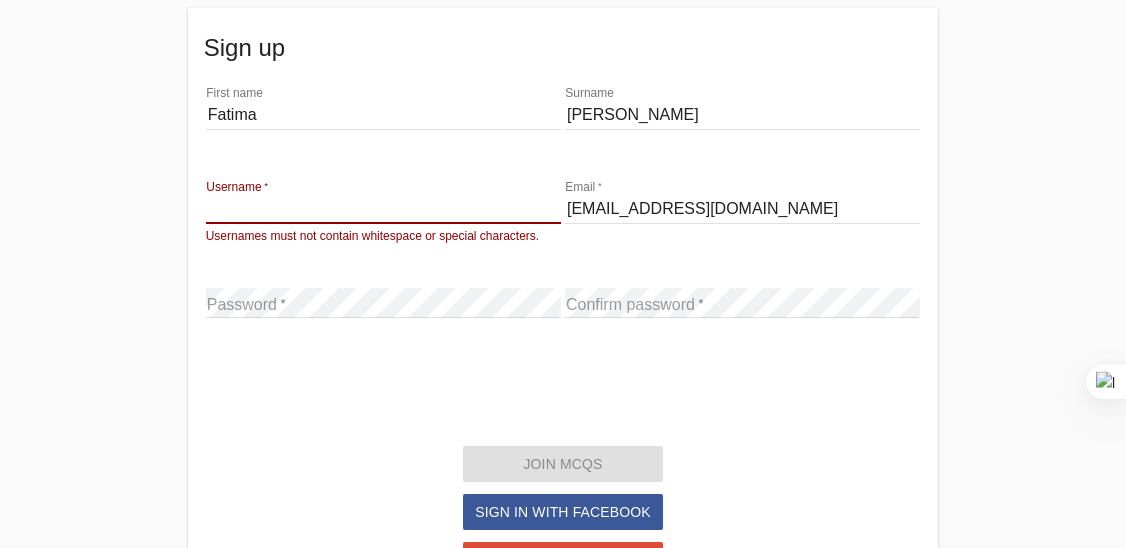 type on "F" 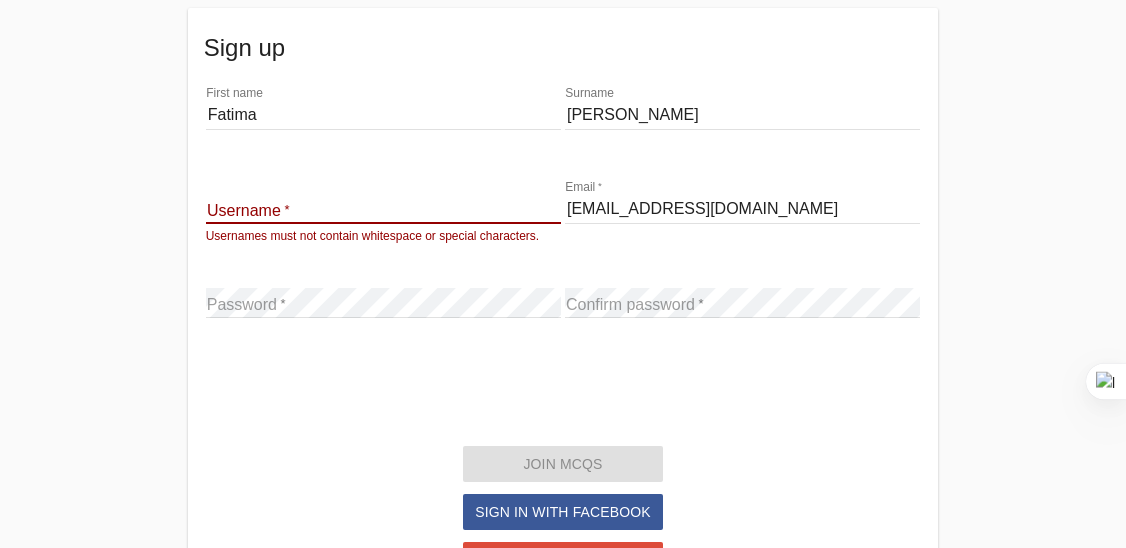 click on "Username
Usernames must not contain whitespace or special characters.
Email
[EMAIL_ADDRESS][DOMAIN_NAME]" 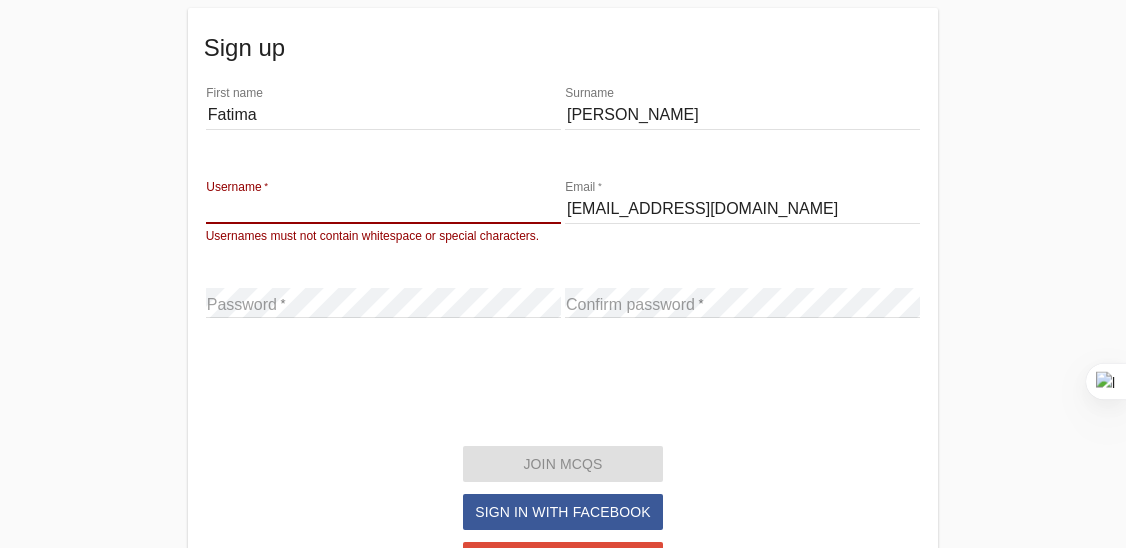 drag, startPoint x: 209, startPoint y: 211, endPoint x: 465, endPoint y: 209, distance: 256.0078 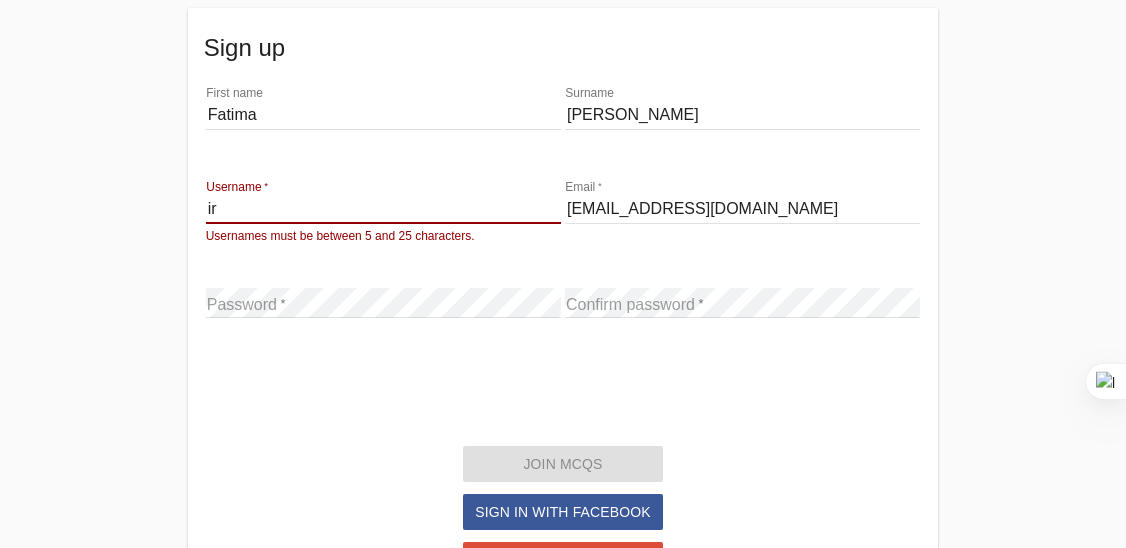 type on "i" 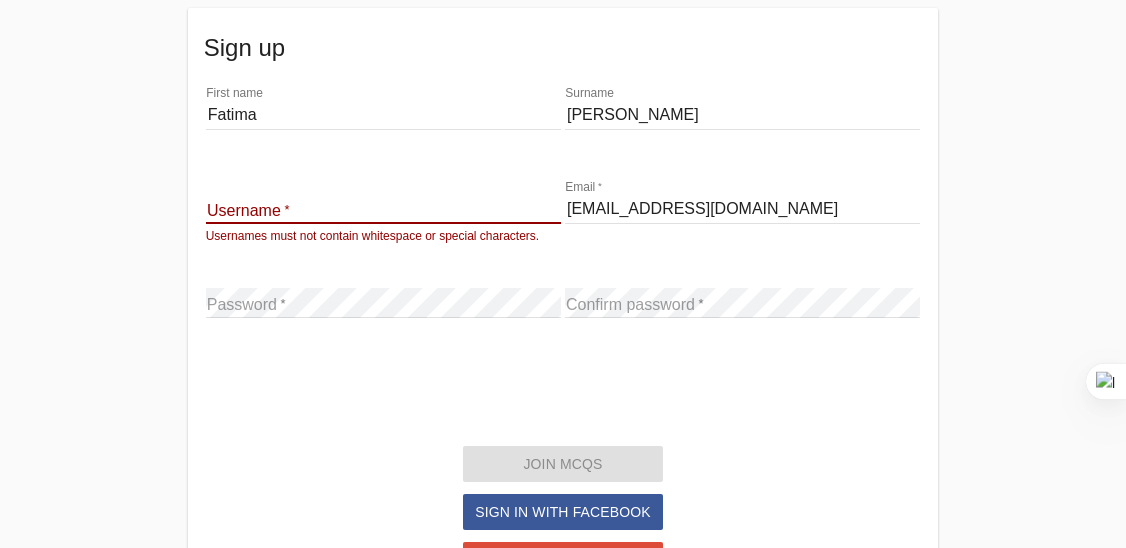 click on "Username
Usernames must not contain whitespace or special characters." 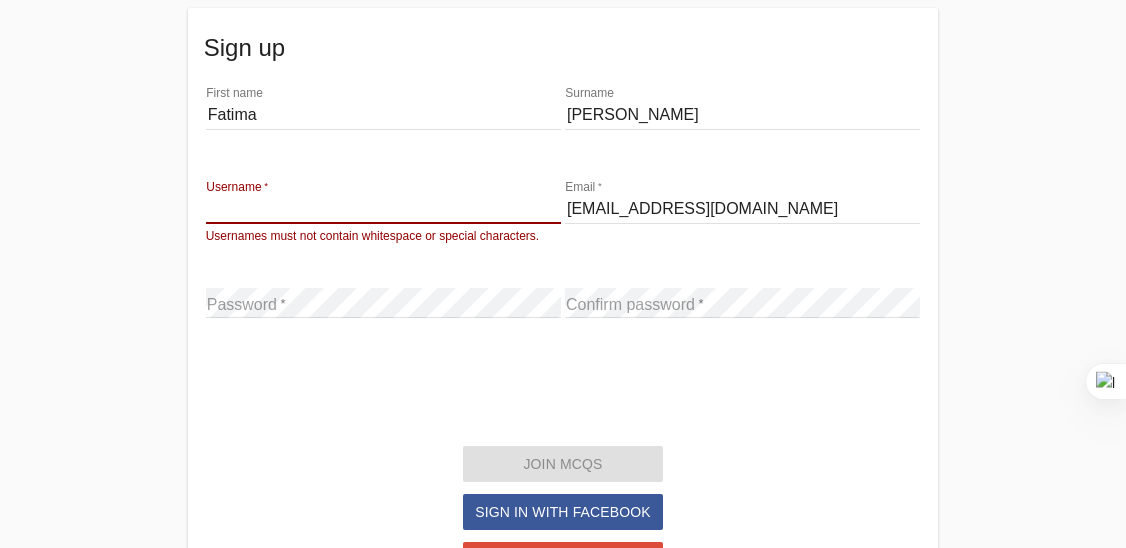 type on "M" 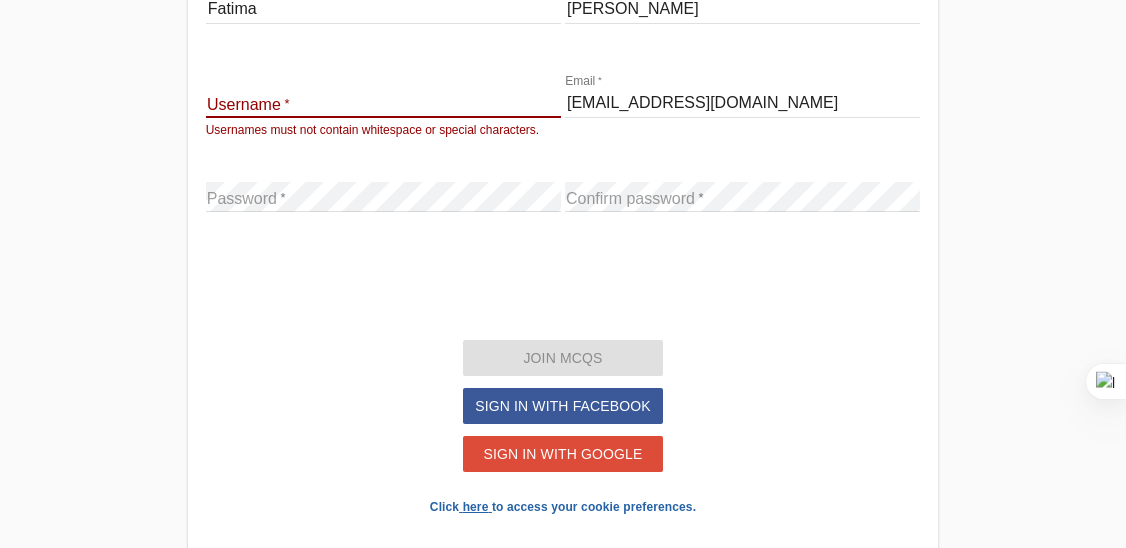 scroll, scrollTop: 93, scrollLeft: 0, axis: vertical 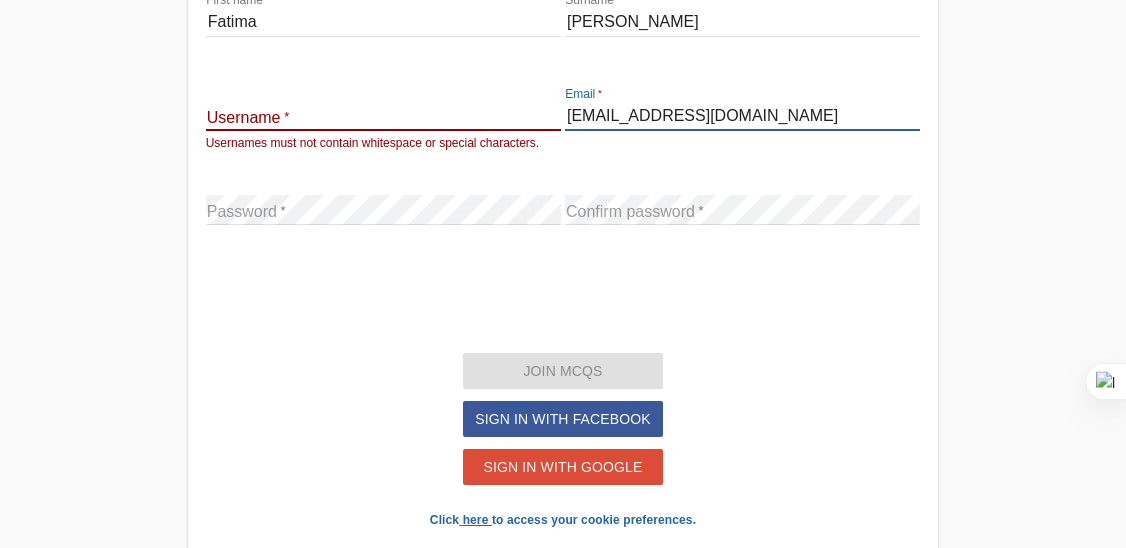 click on "[EMAIL_ADDRESS][DOMAIN_NAME]" at bounding box center [742, 116] 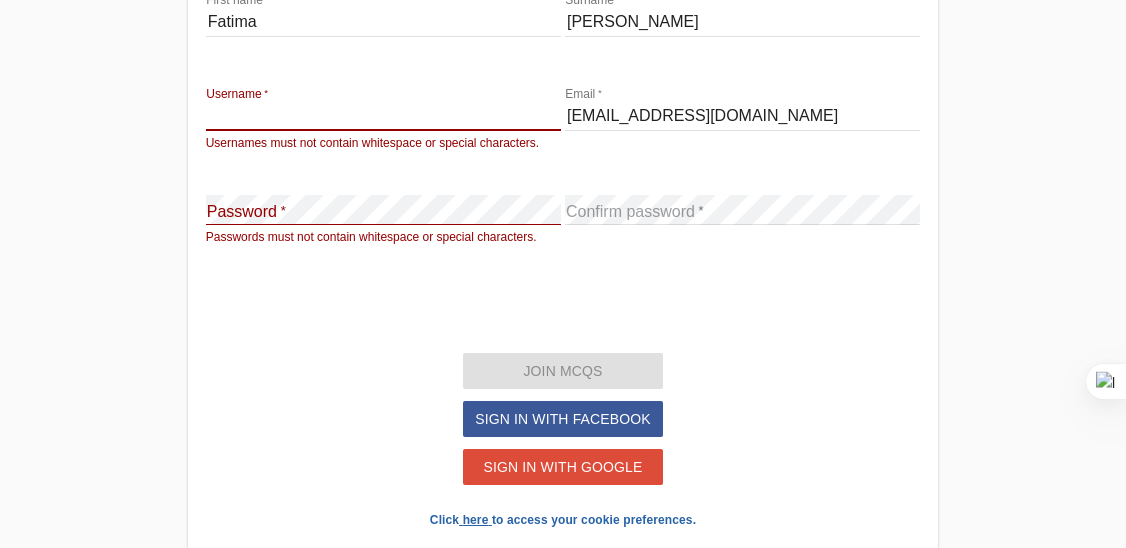 click at bounding box center [383, 116] 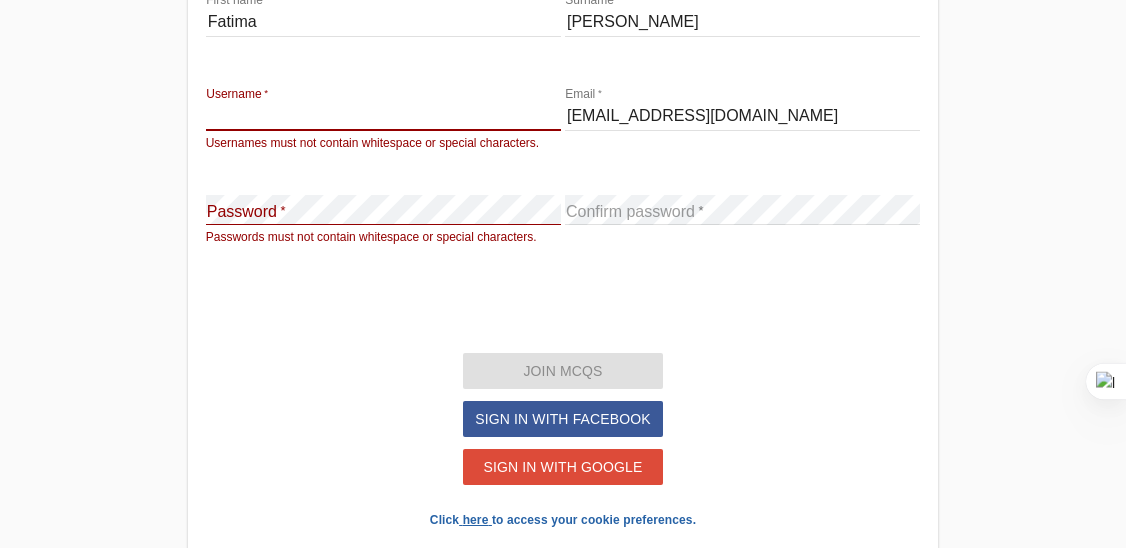 type on "F" 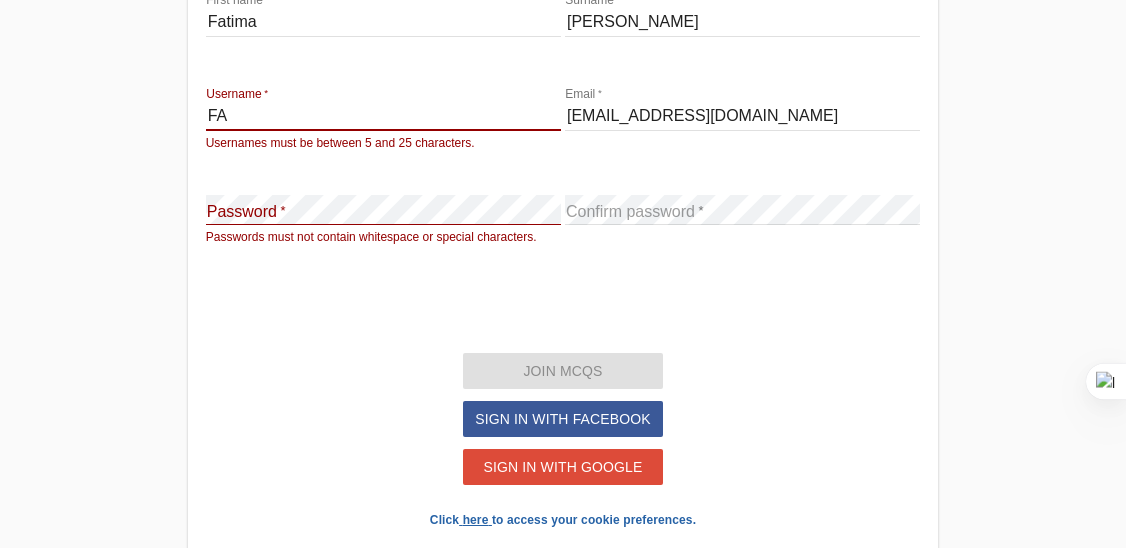 type on "F" 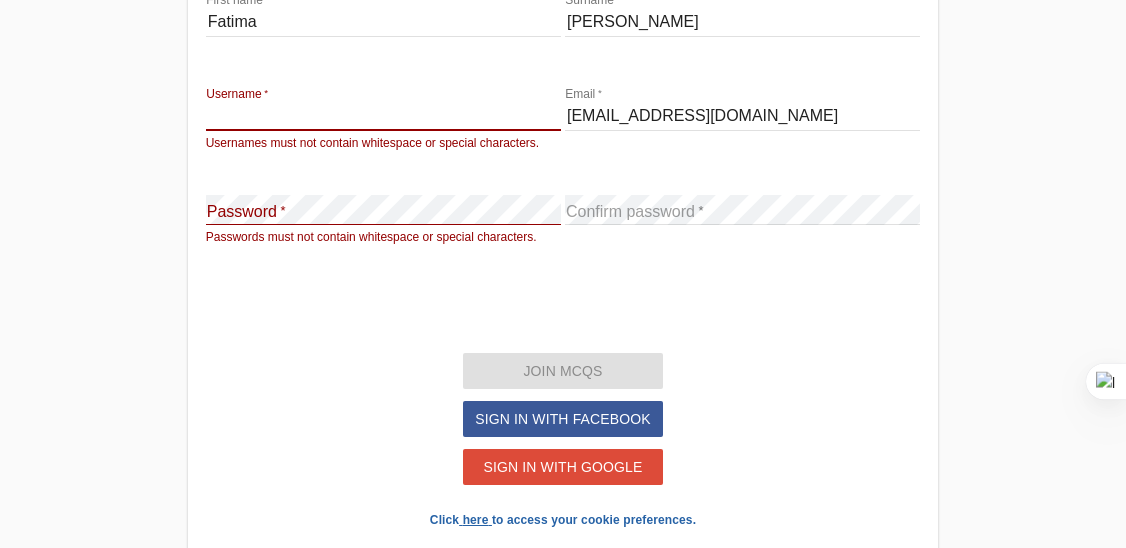 type on "f" 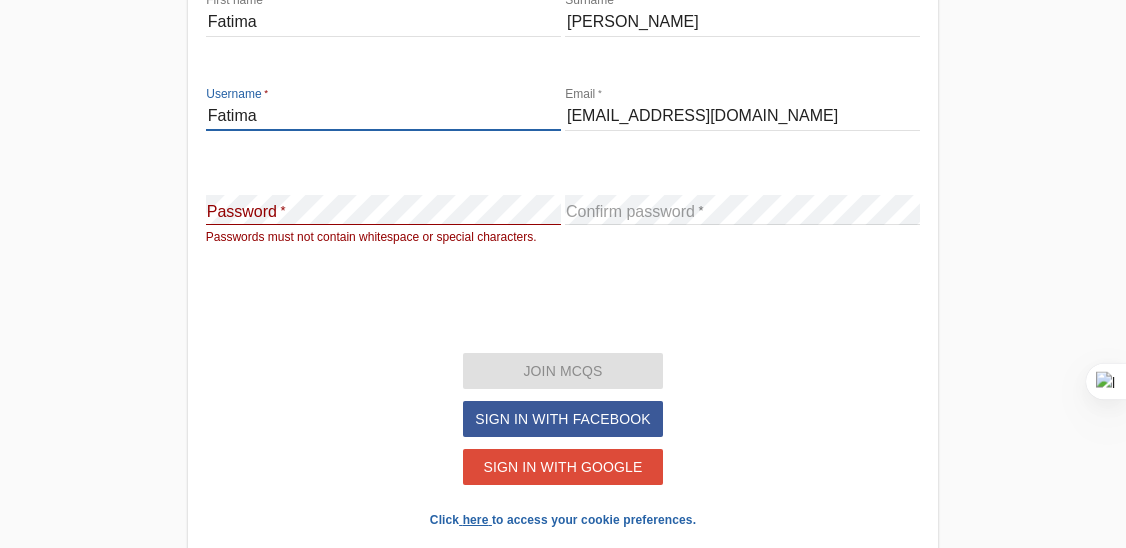 type on "Fatima" 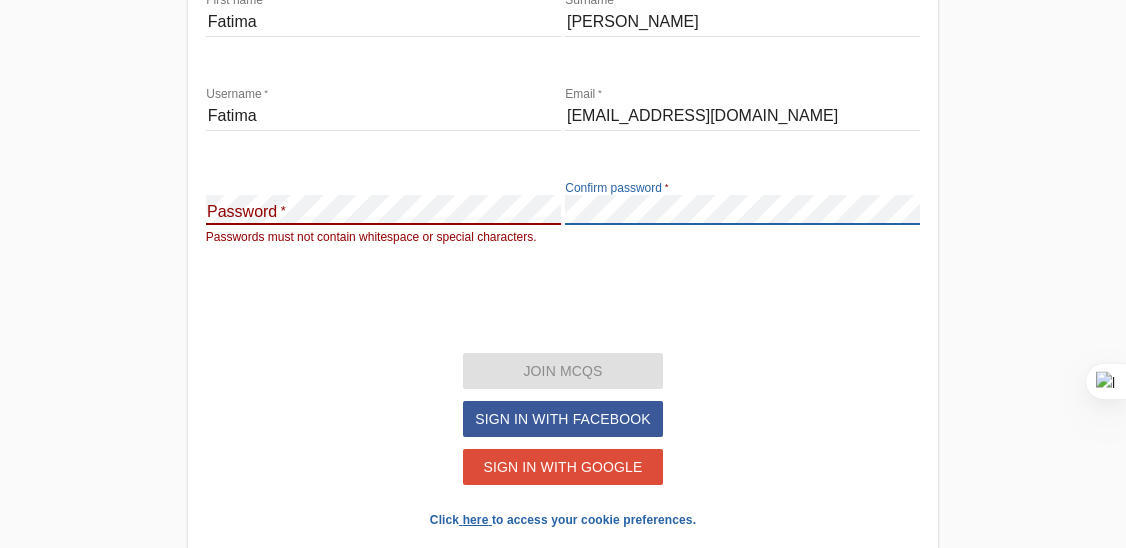 click on "Password
Passwords must not contain whitespace or special characters.
Confirm password
Passwords do not match." 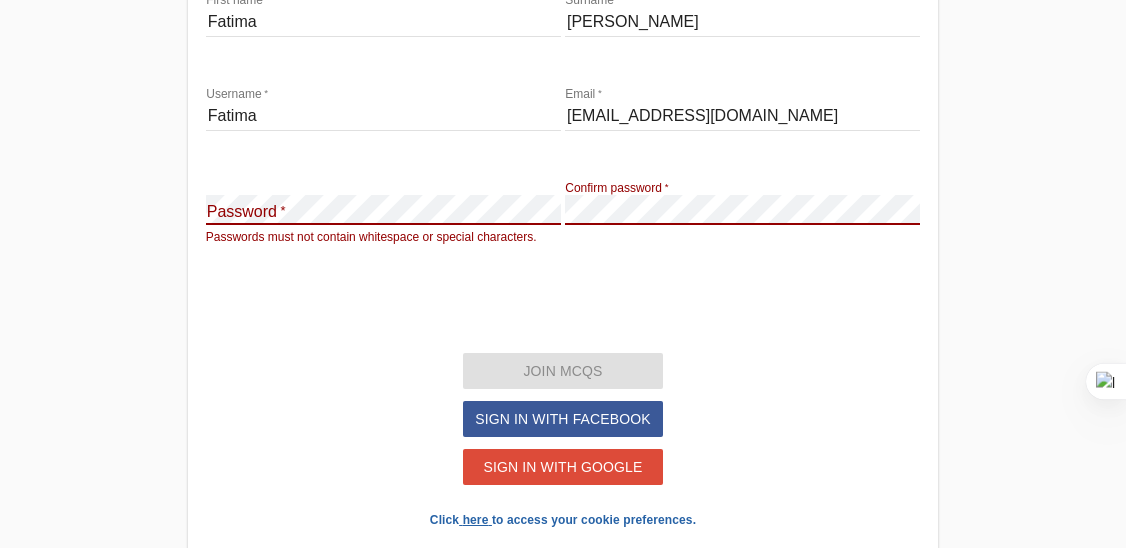 click on "Password
Passwords must not contain whitespace or special characters.
Confirm password
Passwords do not match." 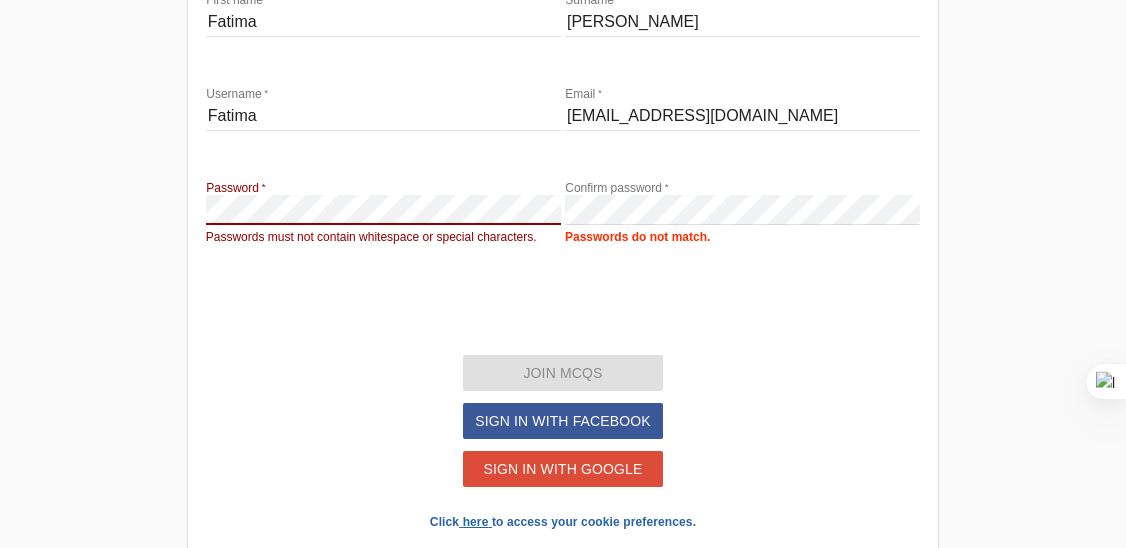 click on "Passwords do not match." 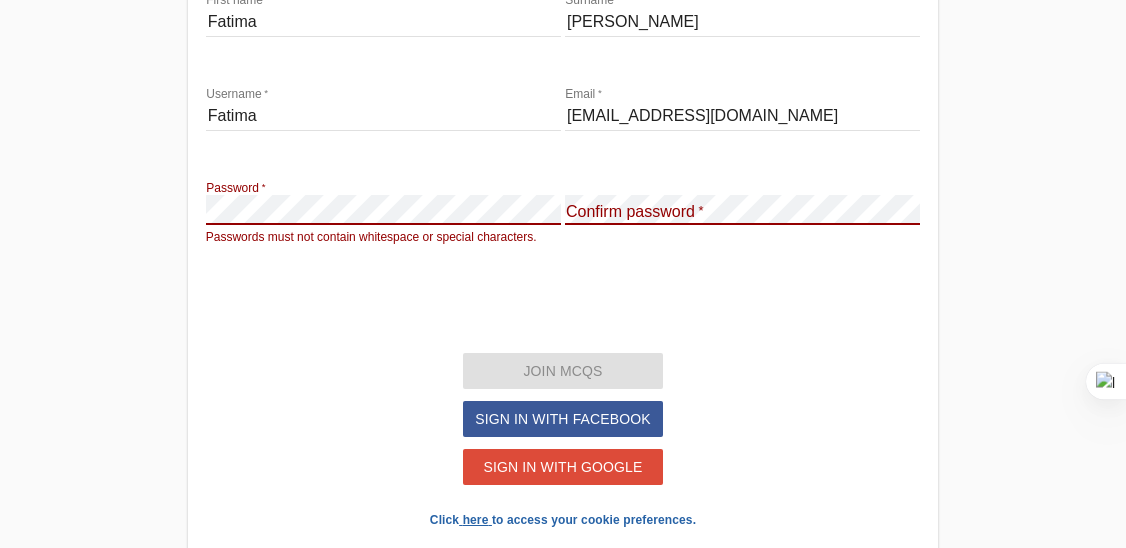 click on "Sign up
First name
[PERSON_NAME]
Surname
[PERSON_NAME]
Username
[PERSON_NAME]
Email
[EMAIL_ADDRESS][DOMAIN_NAME]
Password
Passwords must not contain whitespace or special characters.
Confirm password
Passwords do not match.
Join mcqs
Sign in with Facebook
Sign in with Google" at bounding box center [563, 276] 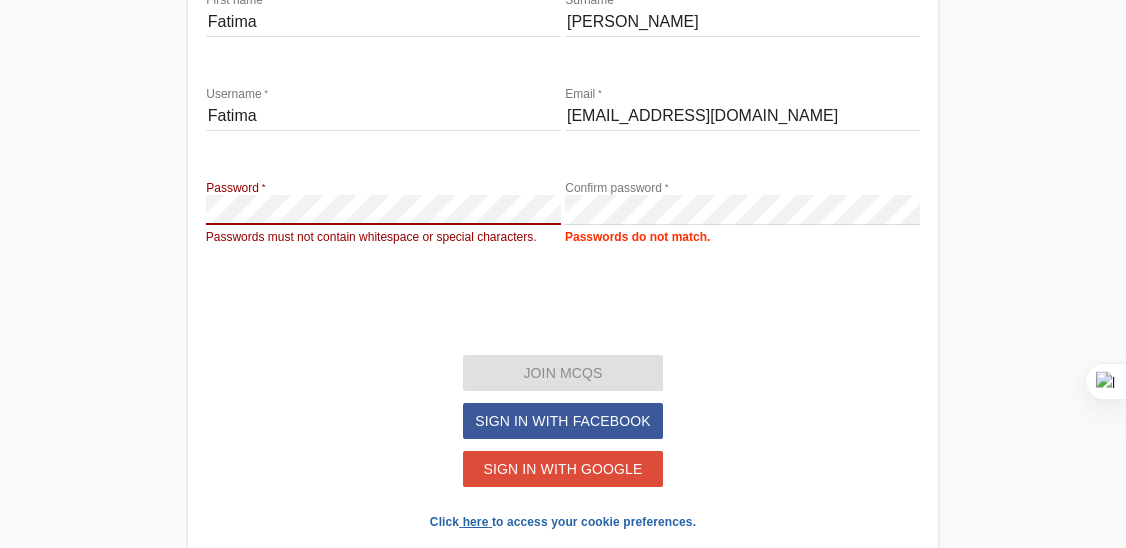 click on "Sign up
First name
[PERSON_NAME]
Surname
[PERSON_NAME]
Username
[PERSON_NAME]
Email
[EMAIL_ADDRESS][DOMAIN_NAME]
Password
Passwords must not contain whitespace or special characters.
Confirm password
Passwords do not match.
Join mcqs
Sign in with Facebook
Sign in with Google" at bounding box center (563, 277) 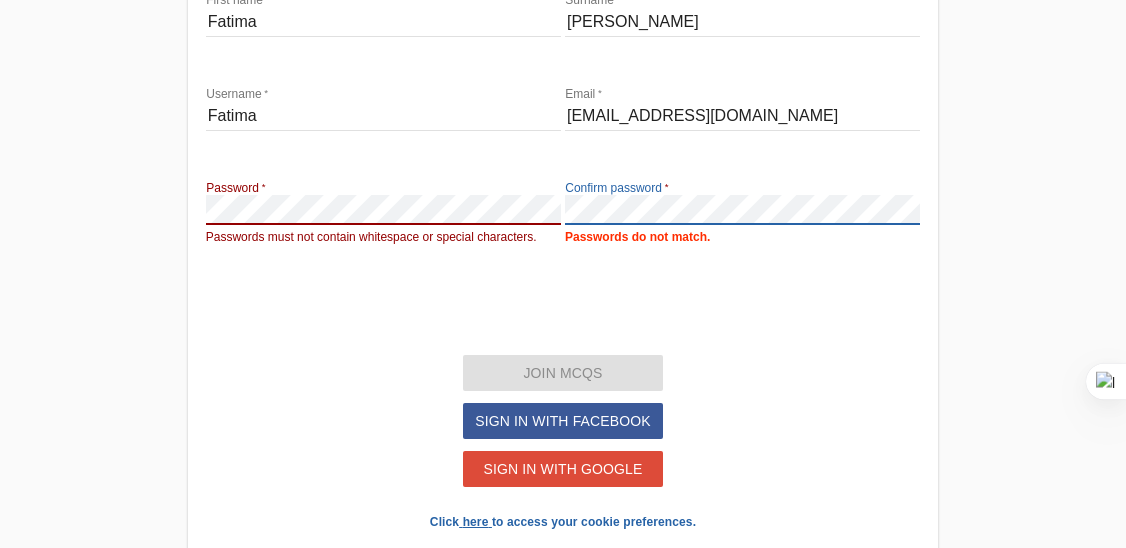 click on "Password
Passwords must not contain whitespace or special characters.
Confirm password
Passwords do not match." 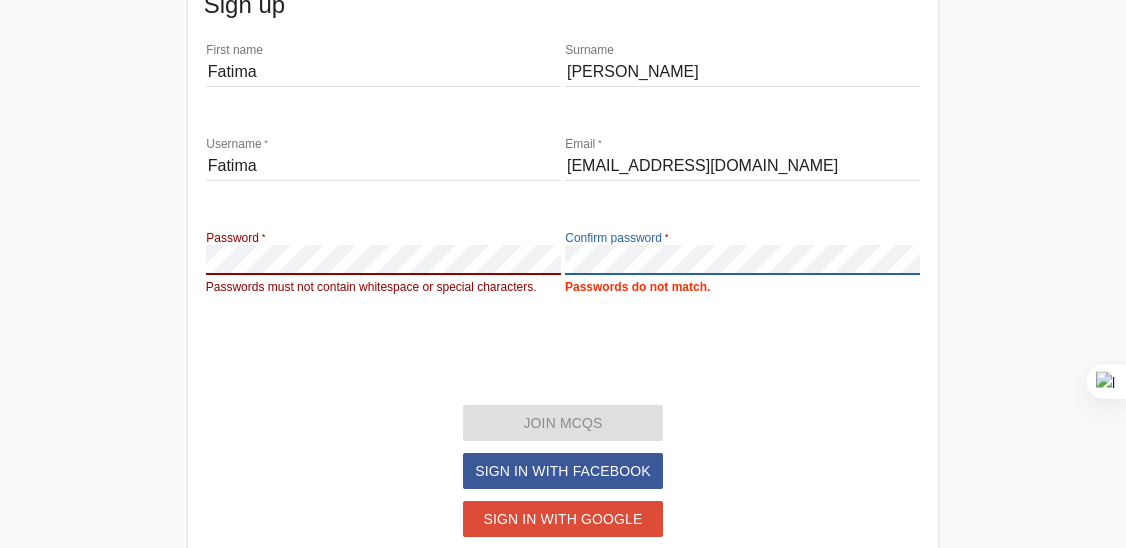 scroll, scrollTop: 44, scrollLeft: 0, axis: vertical 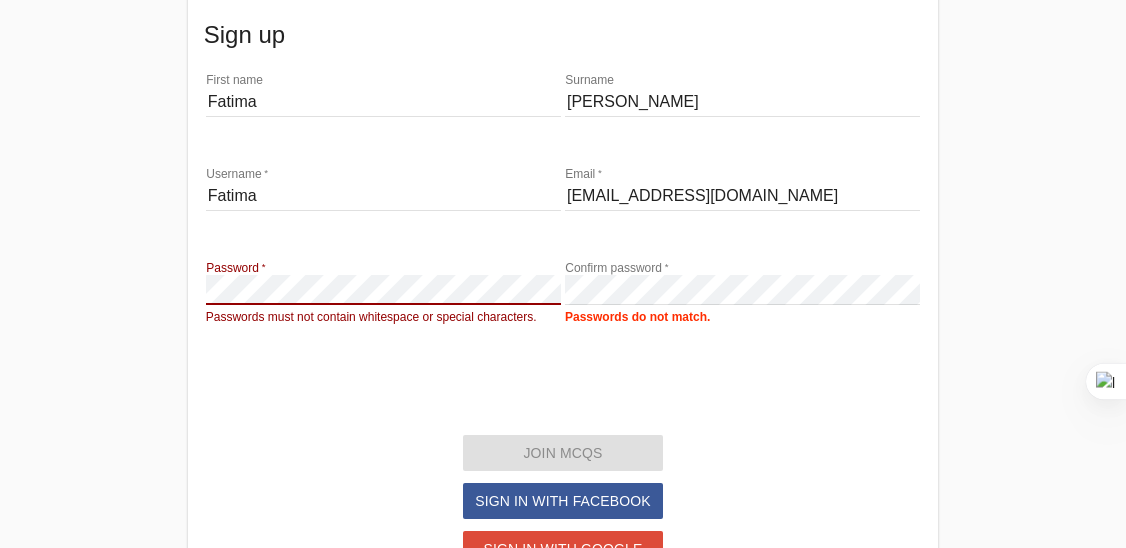 drag, startPoint x: 623, startPoint y: 299, endPoint x: 587, endPoint y: 296, distance: 36.124783 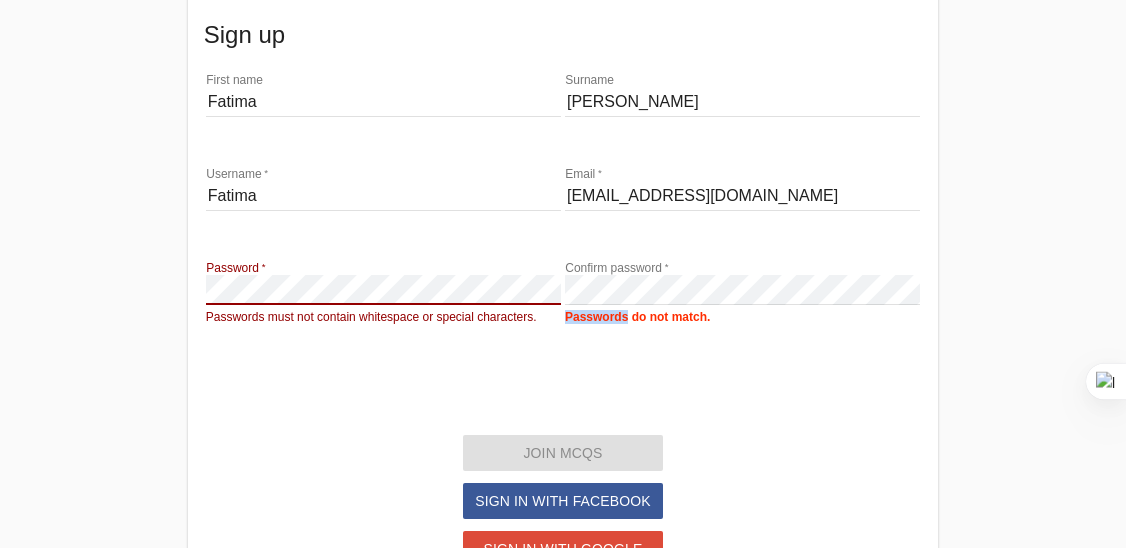 click on "Password
Passwords must not contain whitespace or special characters.
Confirm password
Passwords do not match." 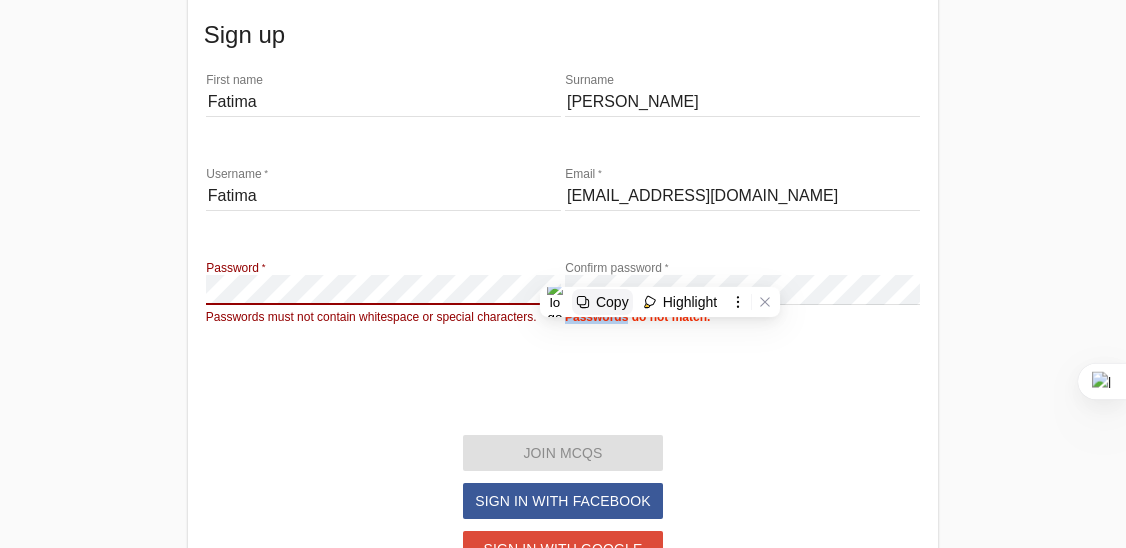 click on "Copy" at bounding box center [612, 302] 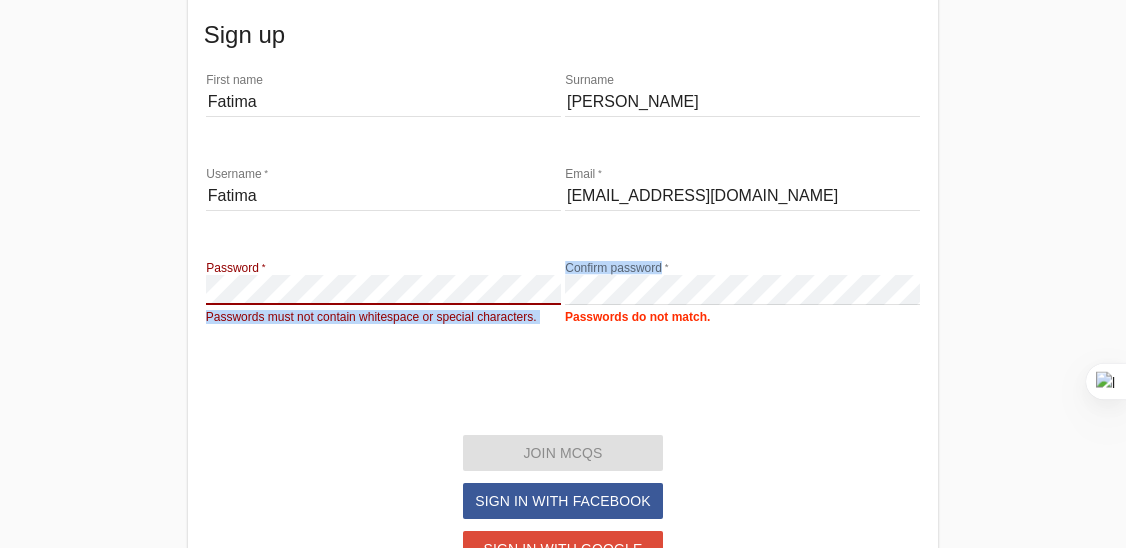 drag, startPoint x: 644, startPoint y: 295, endPoint x: 325, endPoint y: 151, distance: 349.99573 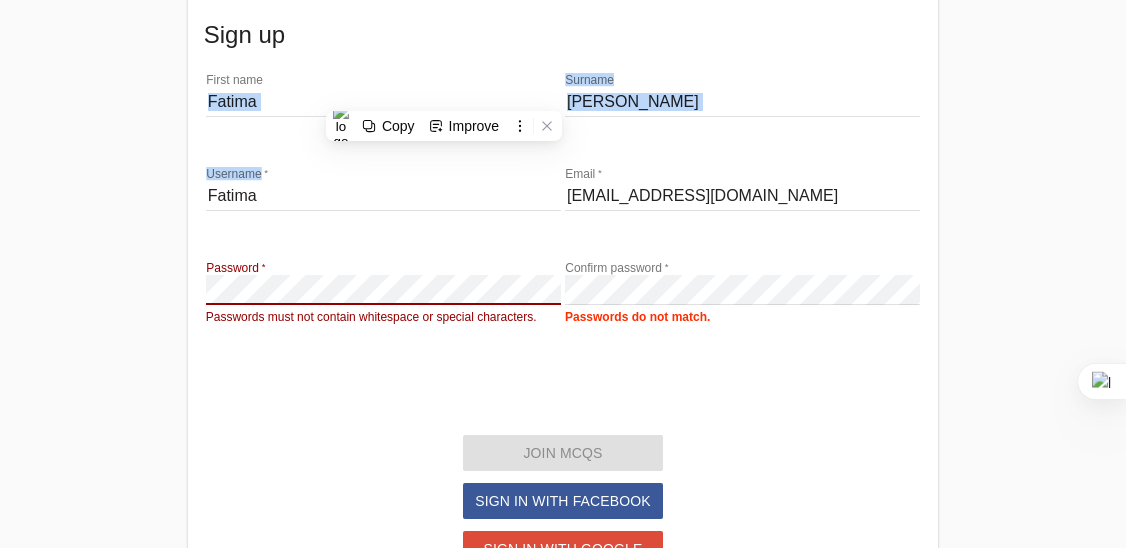 scroll, scrollTop: 5, scrollLeft: 0, axis: vertical 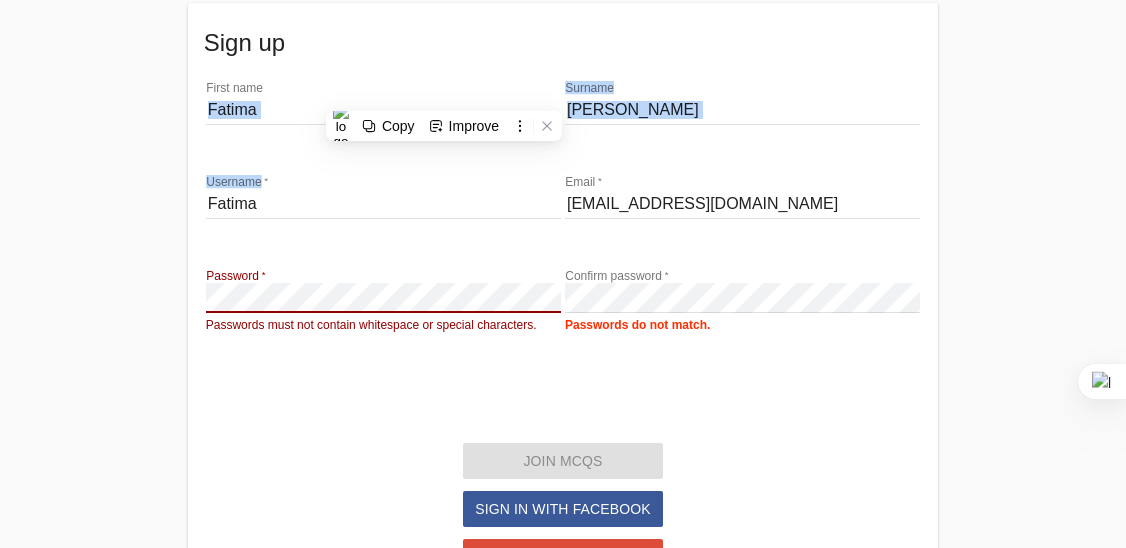 drag, startPoint x: 325, startPoint y: 151, endPoint x: 373, endPoint y: 209, distance: 75.28612 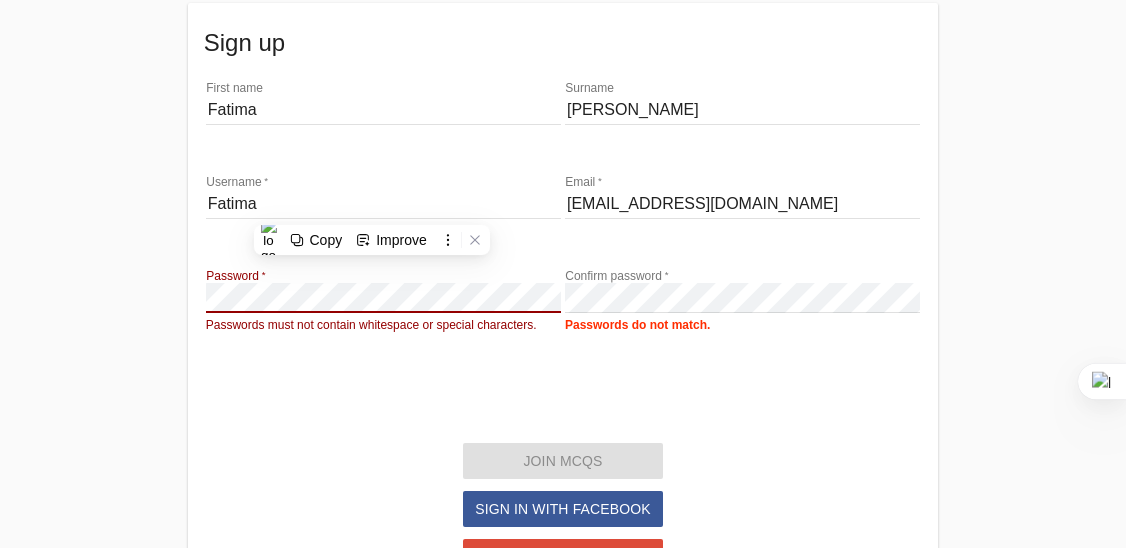 click on "Fatima" at bounding box center [383, 204] 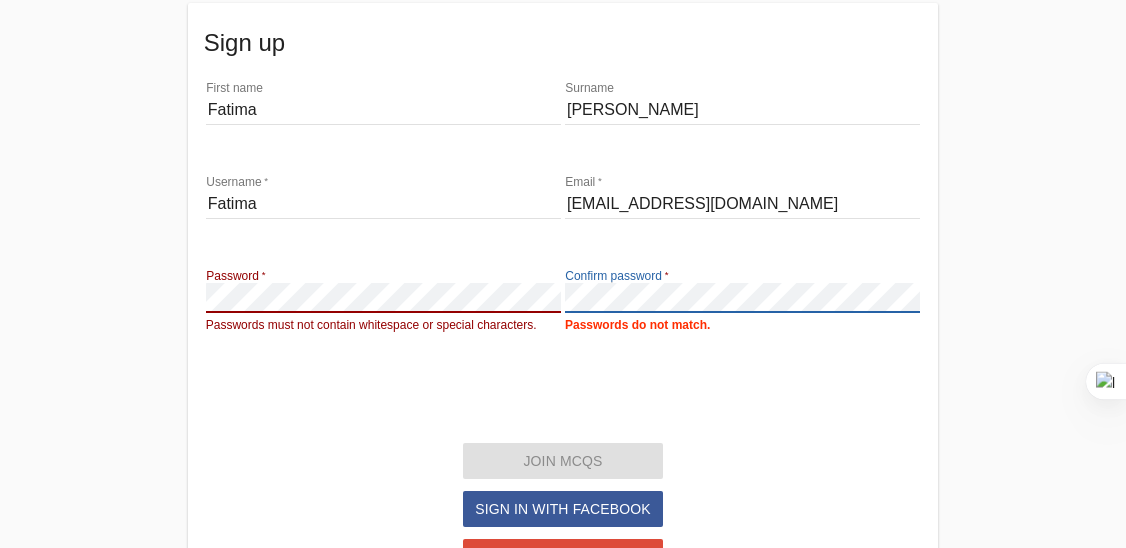 click on "Passwords do not match." 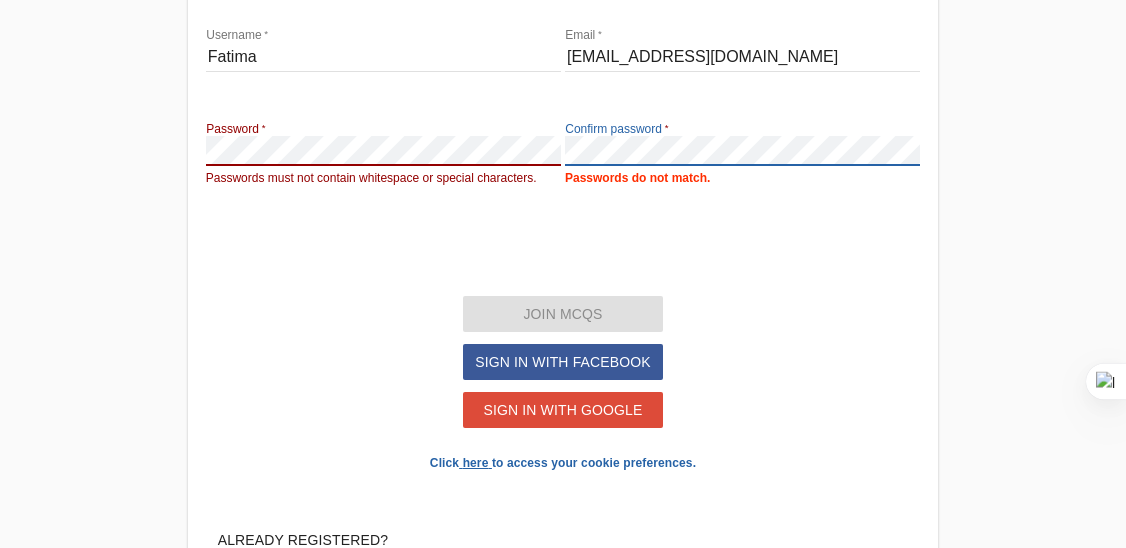 scroll, scrollTop: 177, scrollLeft: 0, axis: vertical 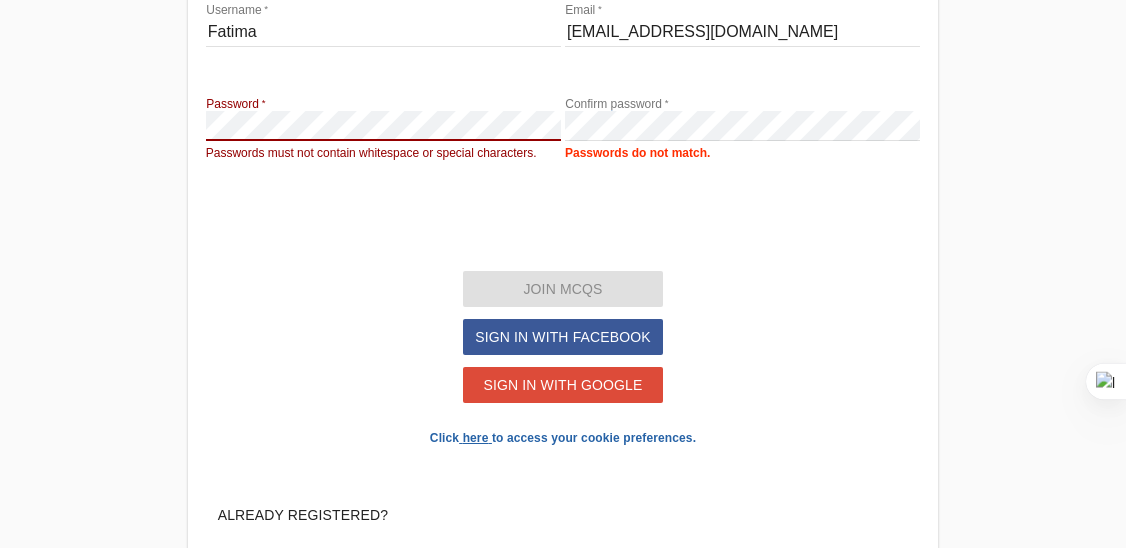 click on "Passwords do not match." 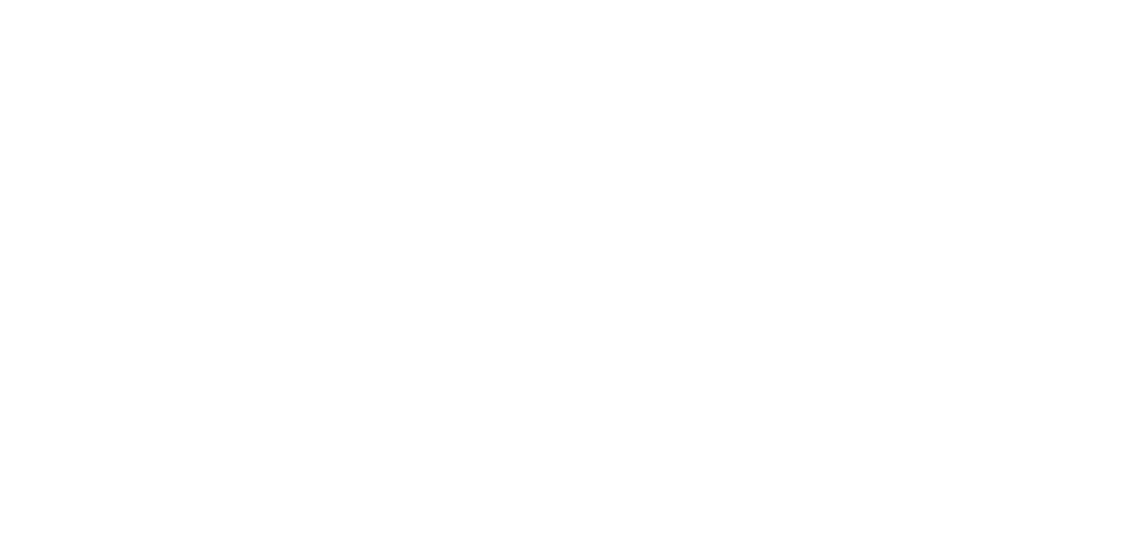 scroll, scrollTop: 0, scrollLeft: 0, axis: both 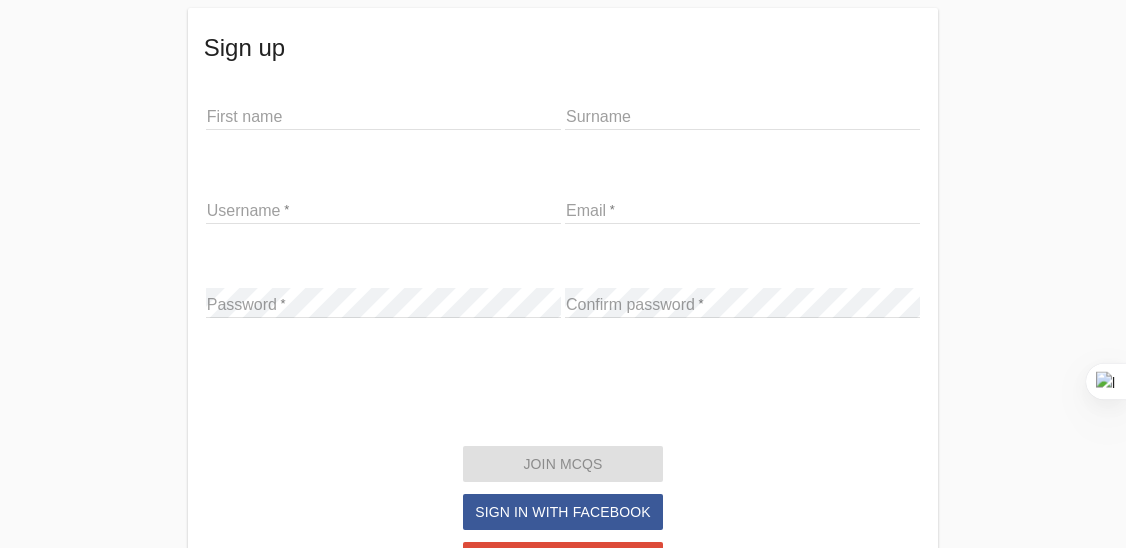 click on "First name
Surname" 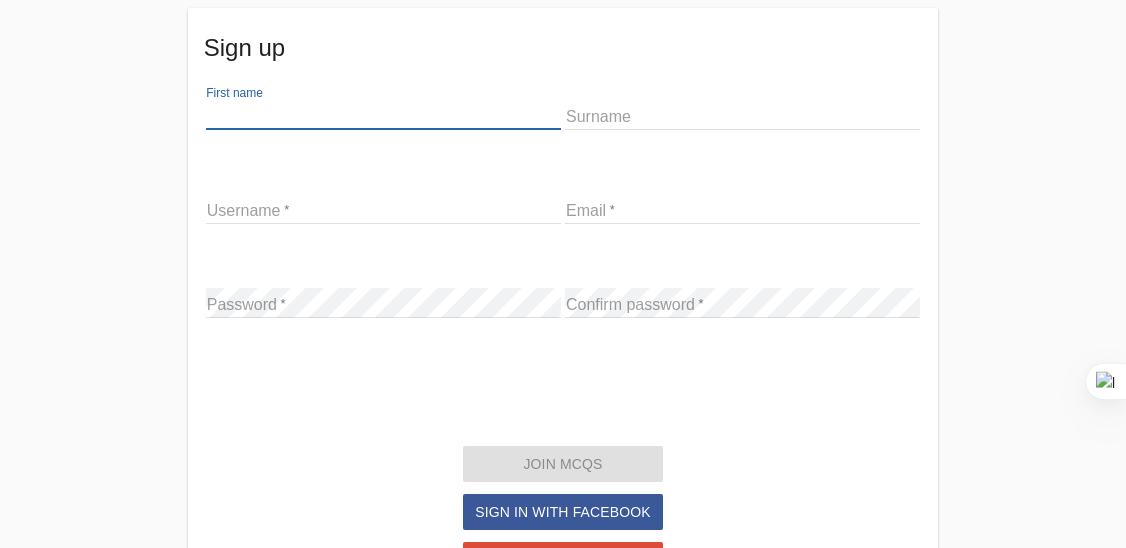 type on "Fatima" 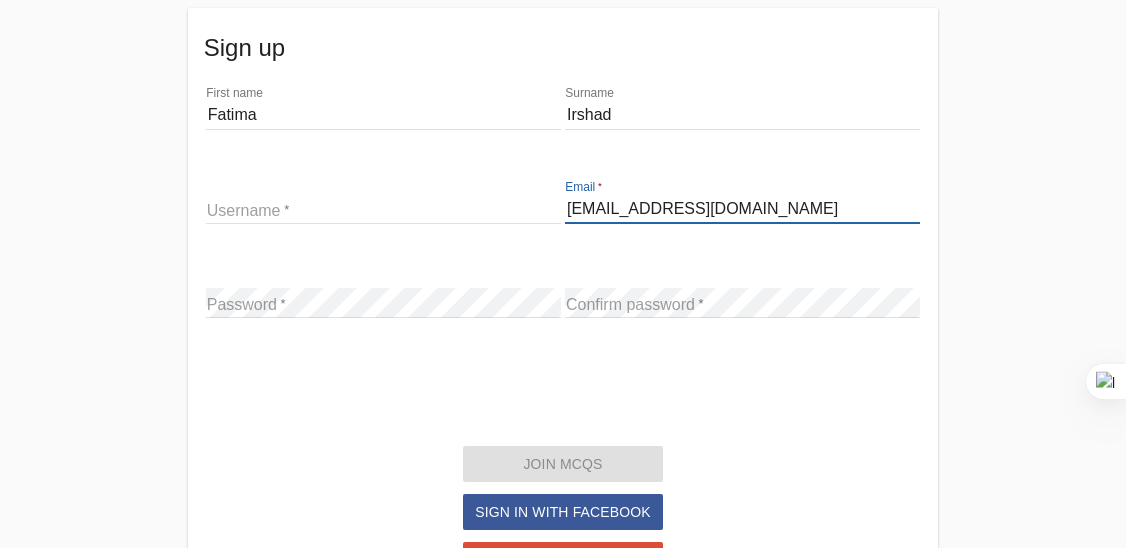 click on "[EMAIL_ADDRESS][DOMAIN_NAME]" at bounding box center (742, 209) 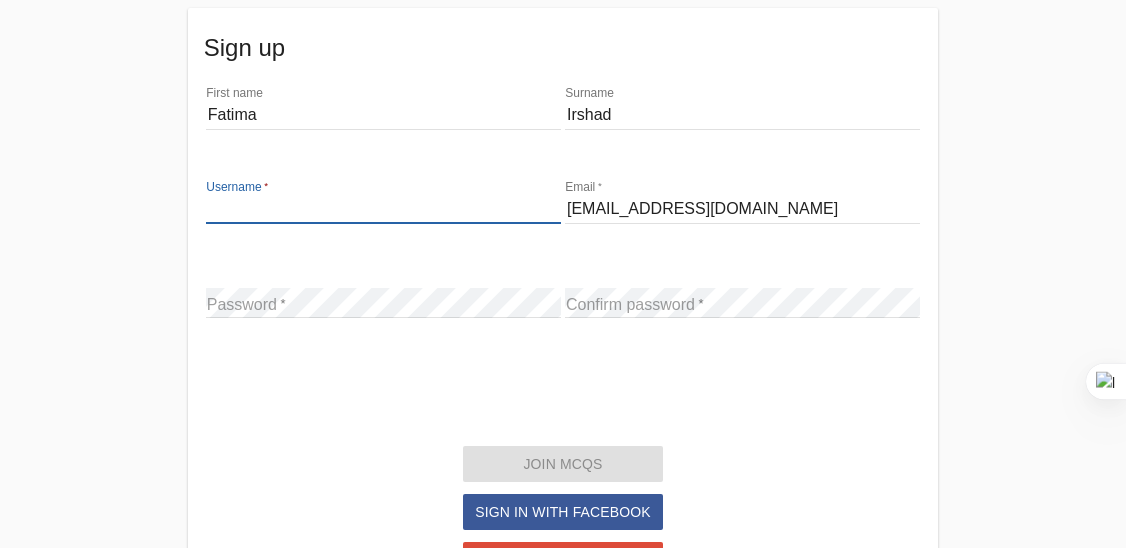 click at bounding box center (383, 209) 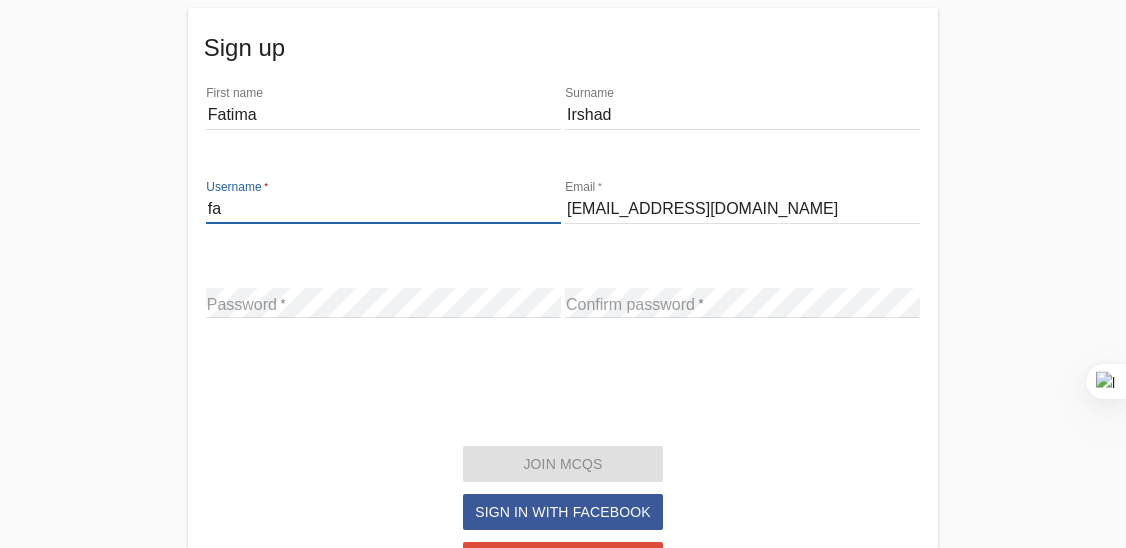 type on "fa" 